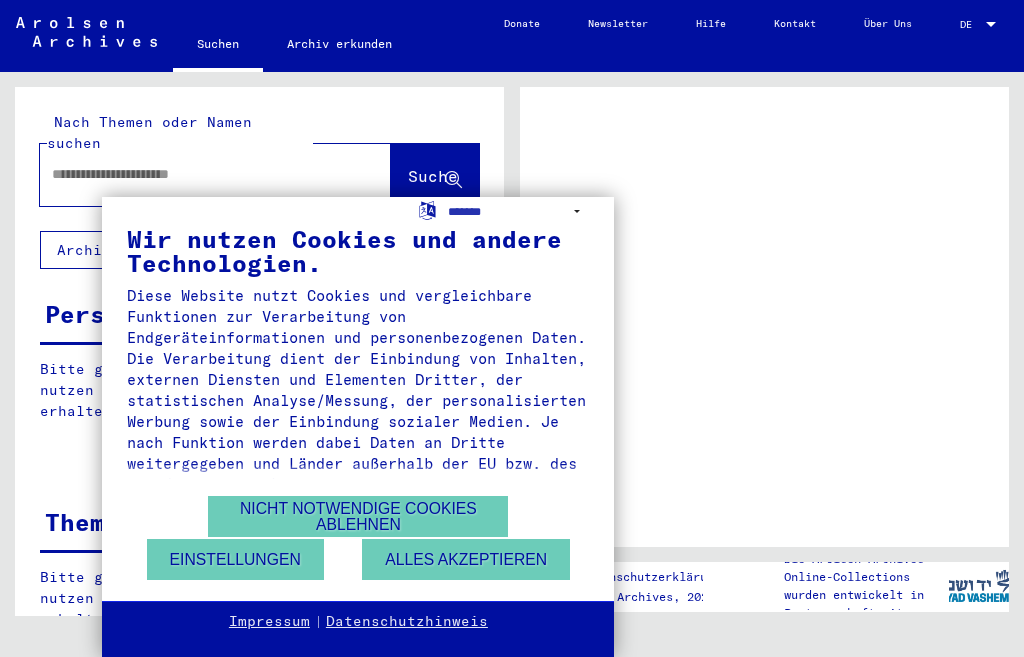 scroll, scrollTop: 0, scrollLeft: 0, axis: both 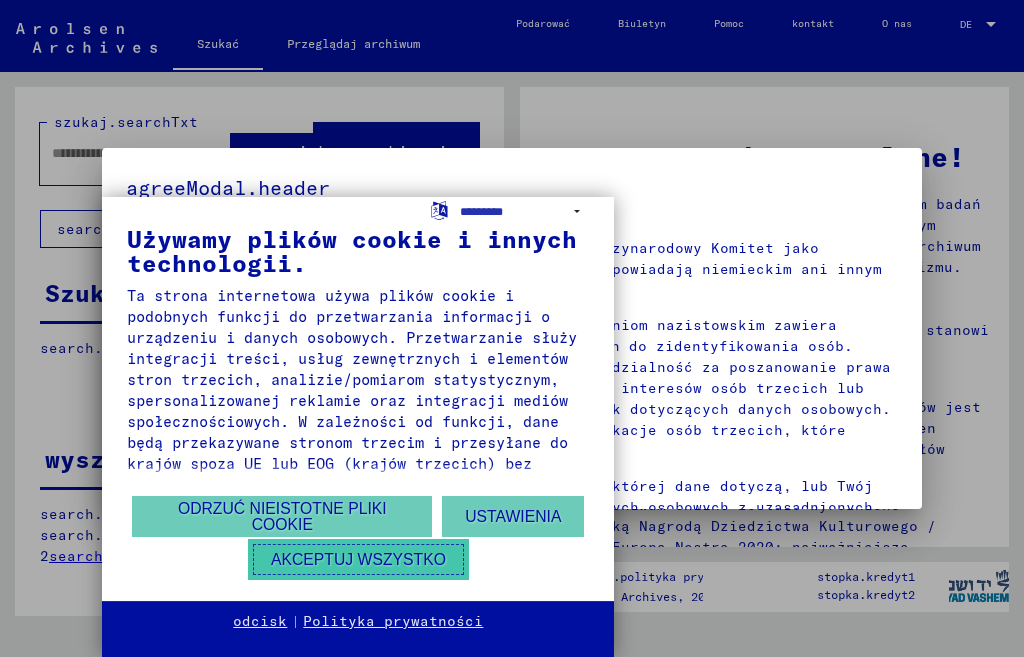 click on "Akceptuj wszystko" at bounding box center [358, 559] 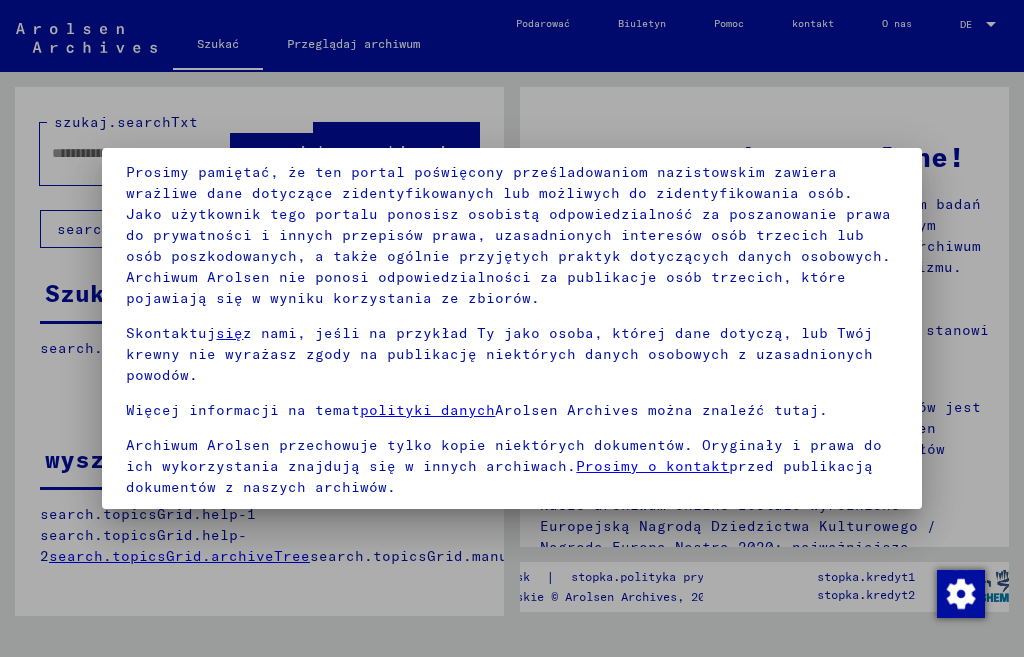 scroll, scrollTop: 166, scrollLeft: 0, axis: vertical 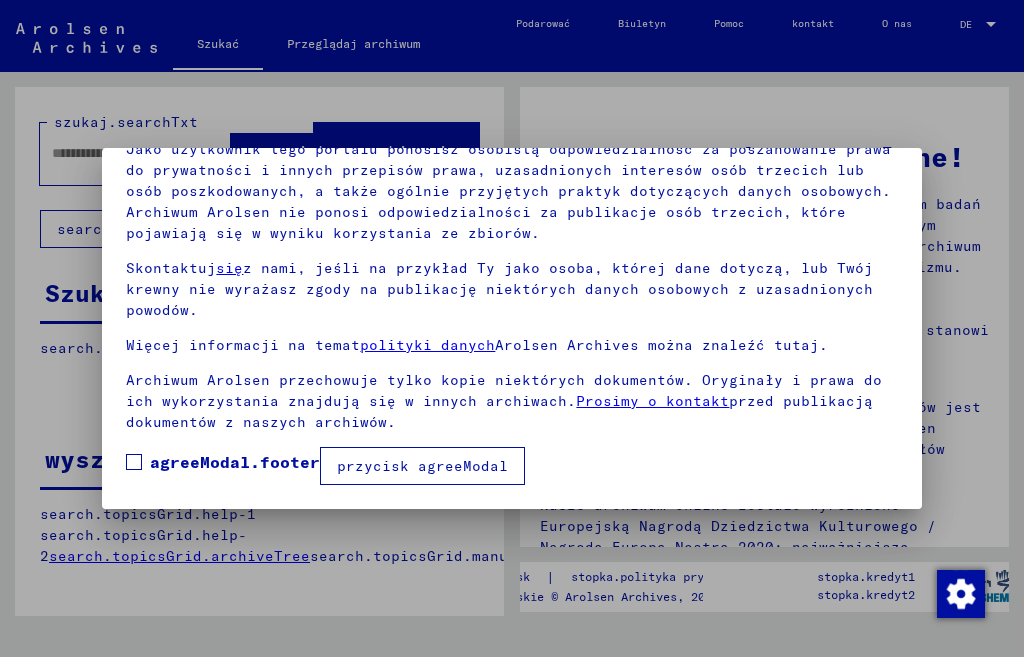 click at bounding box center (134, 462) 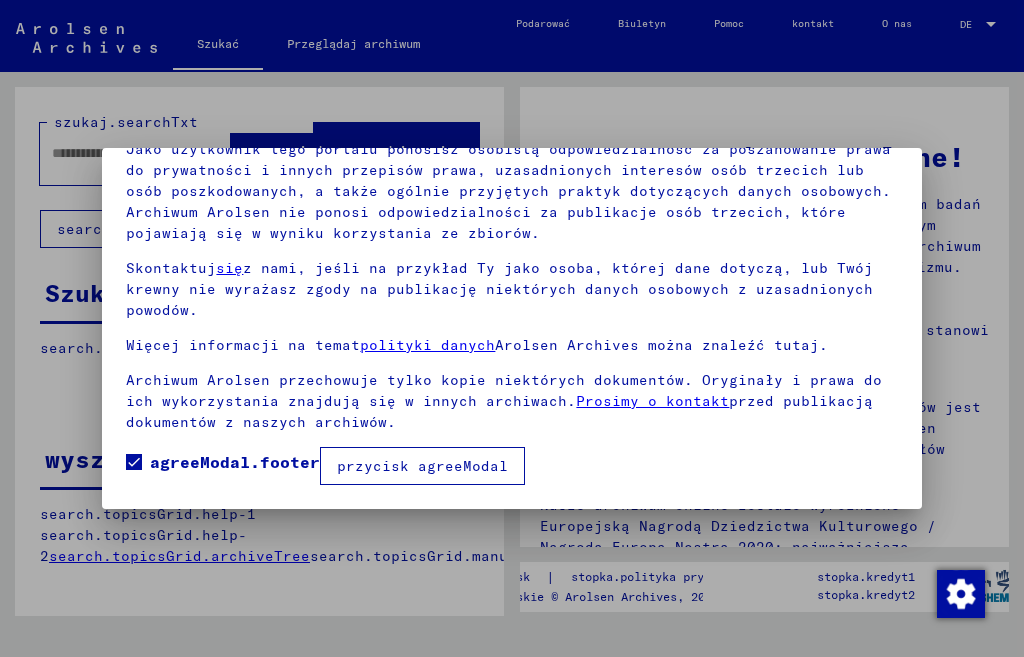 click on "przycisk agreeModal" at bounding box center [422, 466] 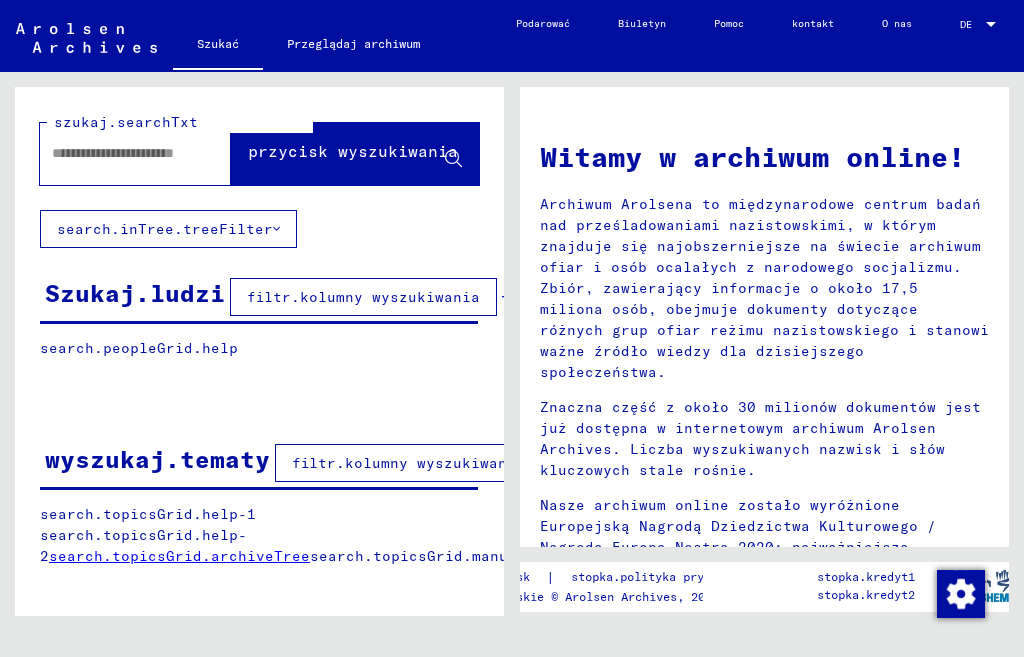 click at bounding box center (122, 153) 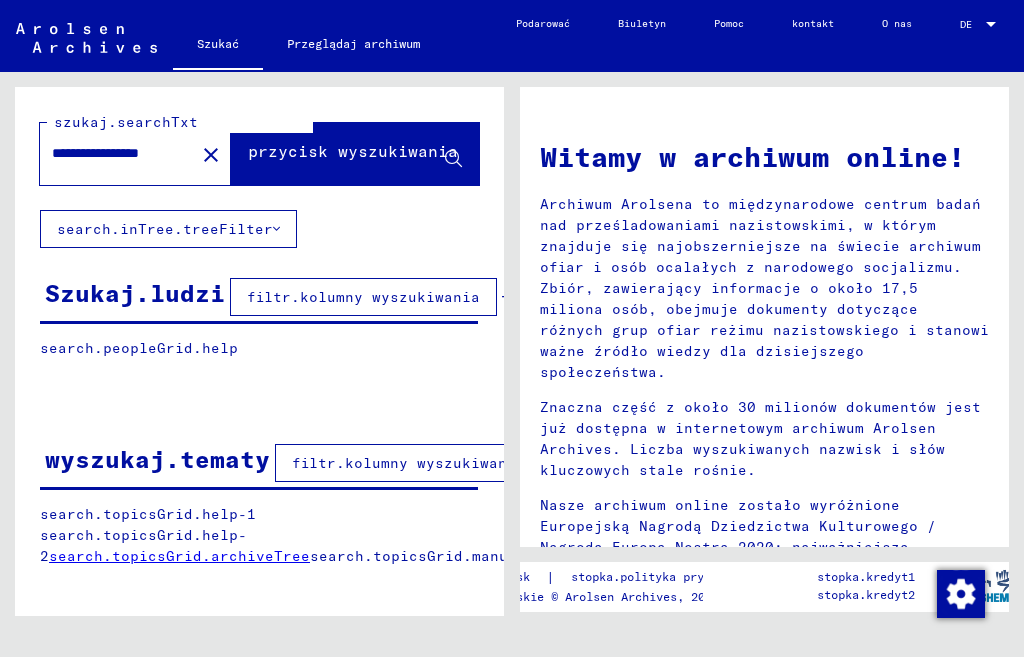 scroll, scrollTop: 0, scrollLeft: 53, axis: horizontal 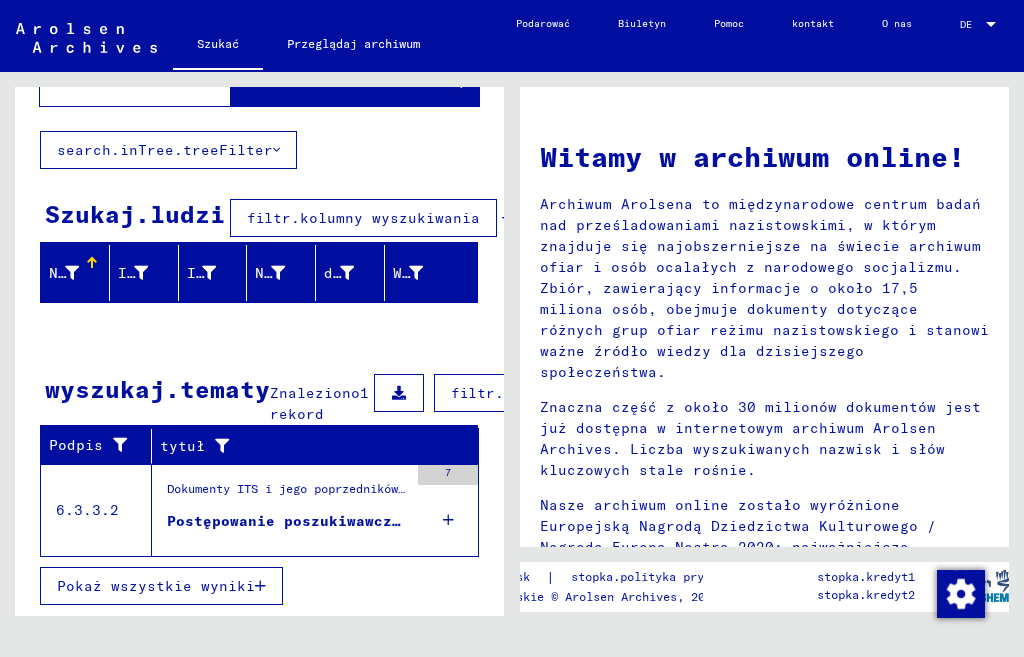 click on "Postępowanie poszukiwawczo-certyfikacyjne nr 1 358 185 dla [LAST], [FIRST] ur. [DATE]" at bounding box center (549, 521) 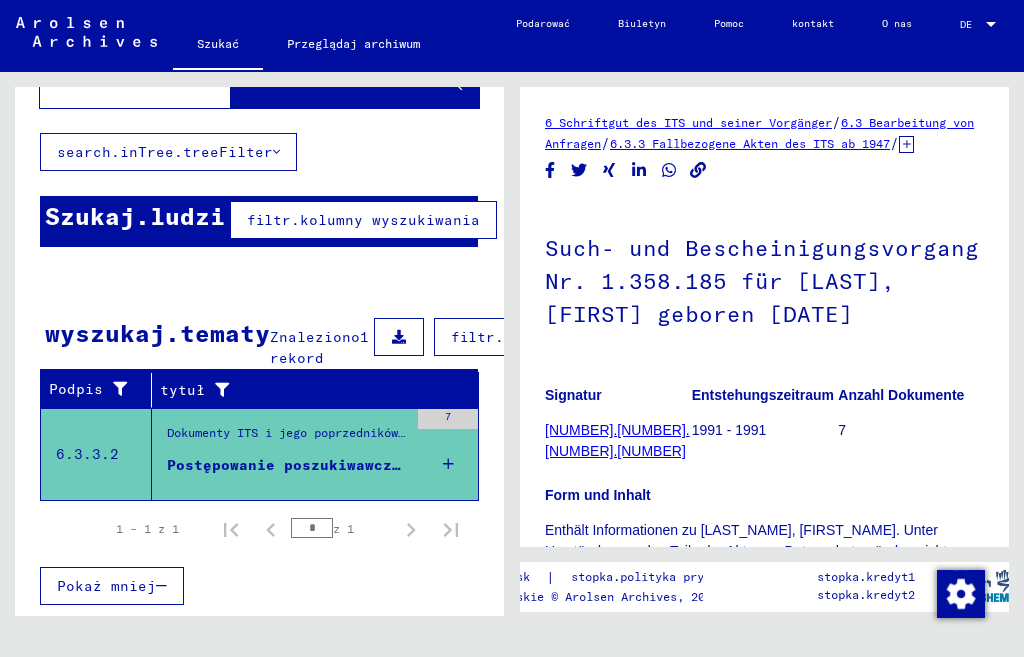 scroll, scrollTop: 94, scrollLeft: 0, axis: vertical 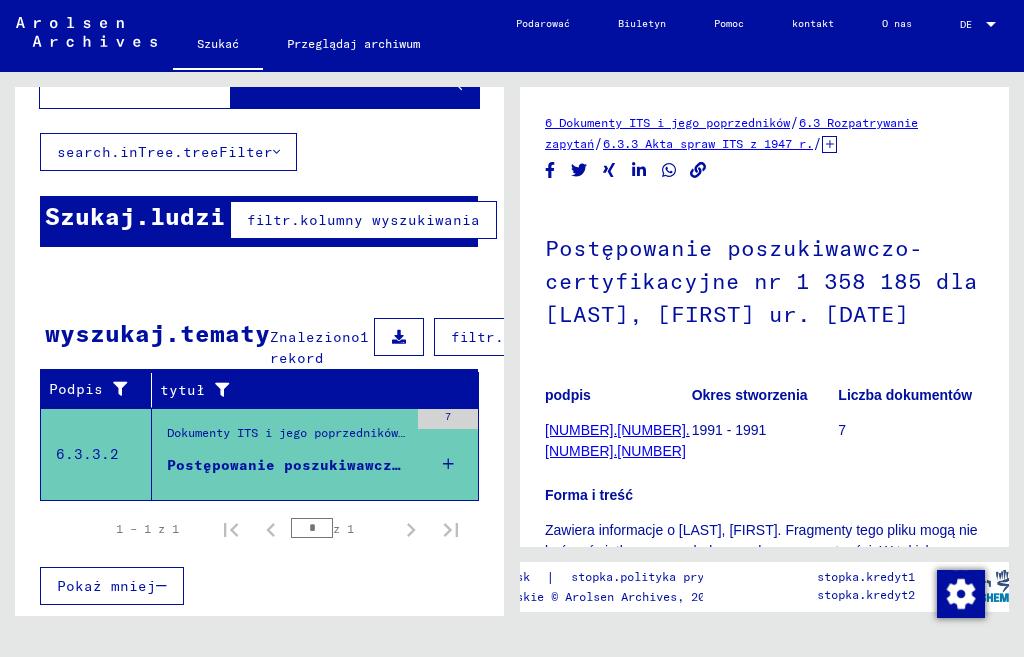 click on "[NUMBER].[NUMBER].[NUMBER].[NUMBER]" 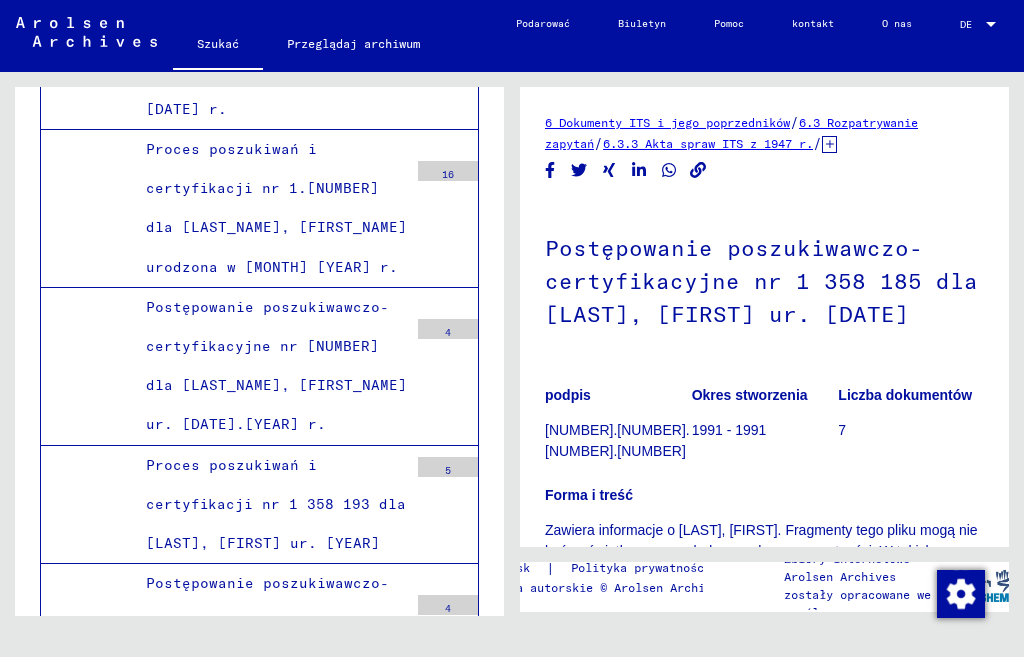 scroll, scrollTop: 65592, scrollLeft: 0, axis: vertical 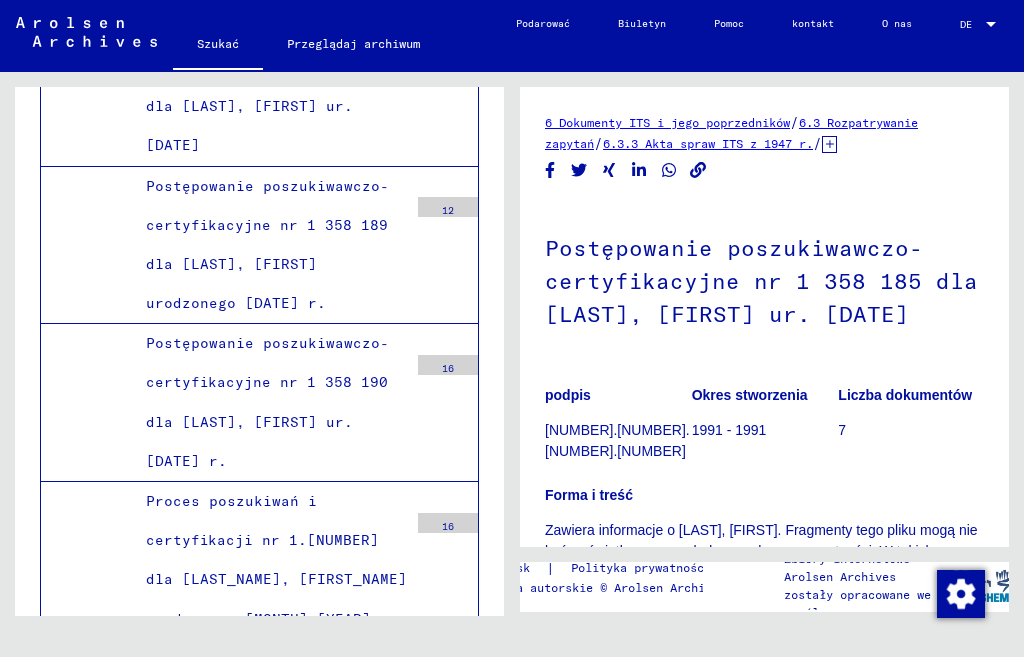 click on "Postępowanie poszukiwawczo-certyfikacyjne nr 1 358 185 dla [LAST], [FIRST] ur. [DATE]" at bounding box center (267, -386) 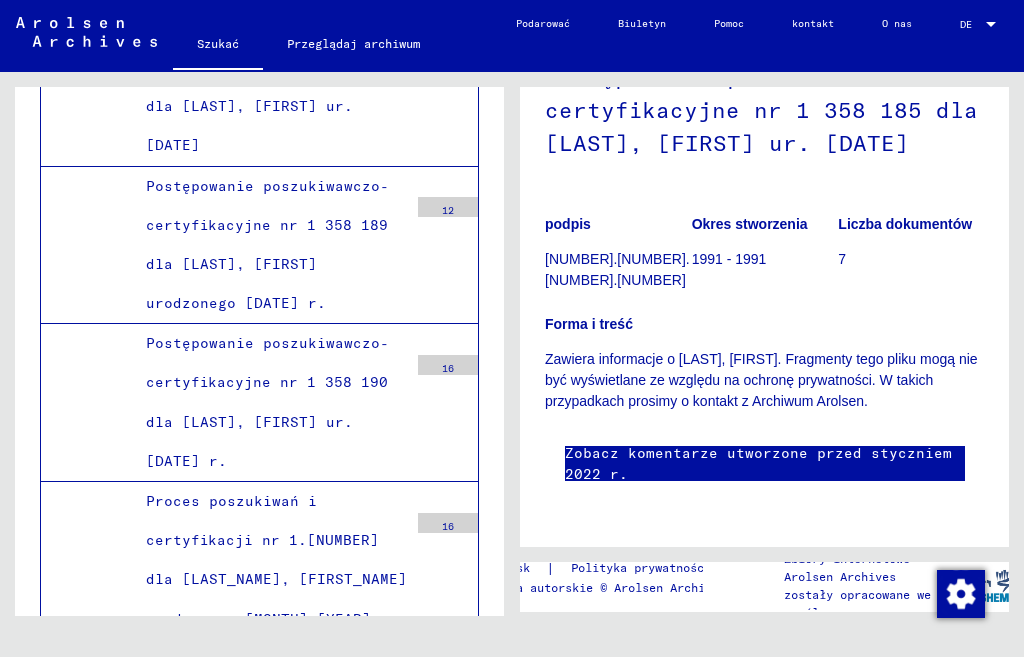 scroll, scrollTop: 300, scrollLeft: 0, axis: vertical 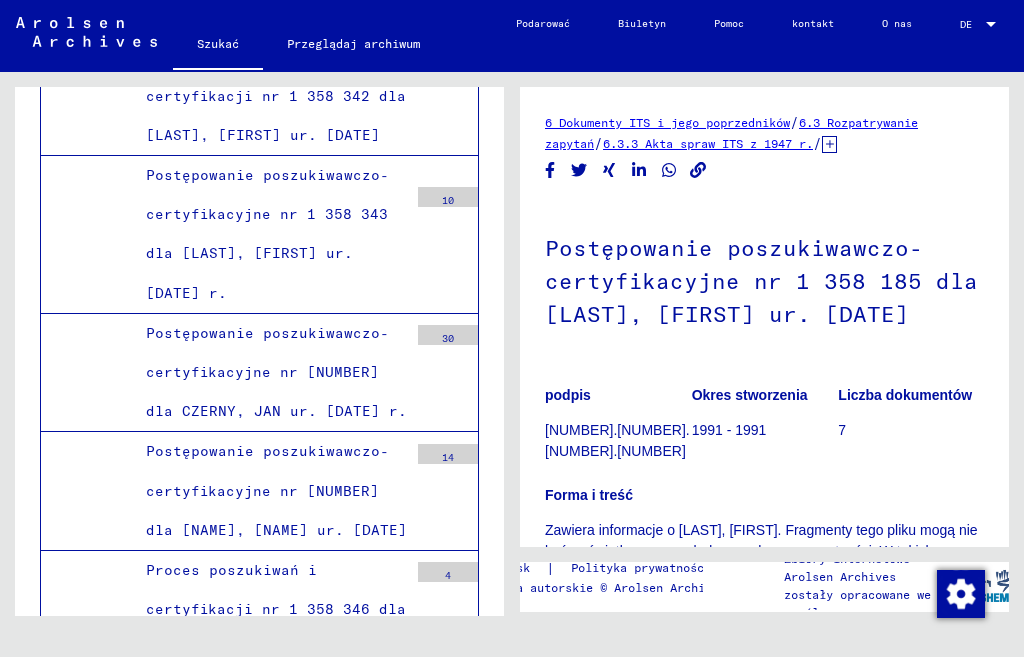 click on "[NUMBER].[NUMBER].[NUMBER].[NUMBER]" 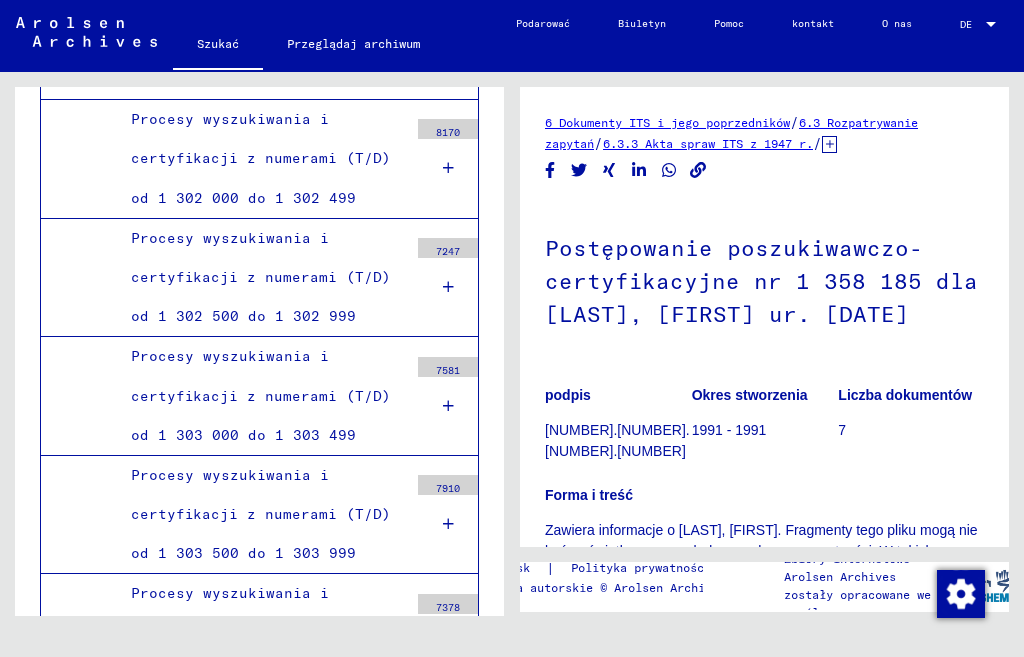 scroll, scrollTop: 0, scrollLeft: 0, axis: both 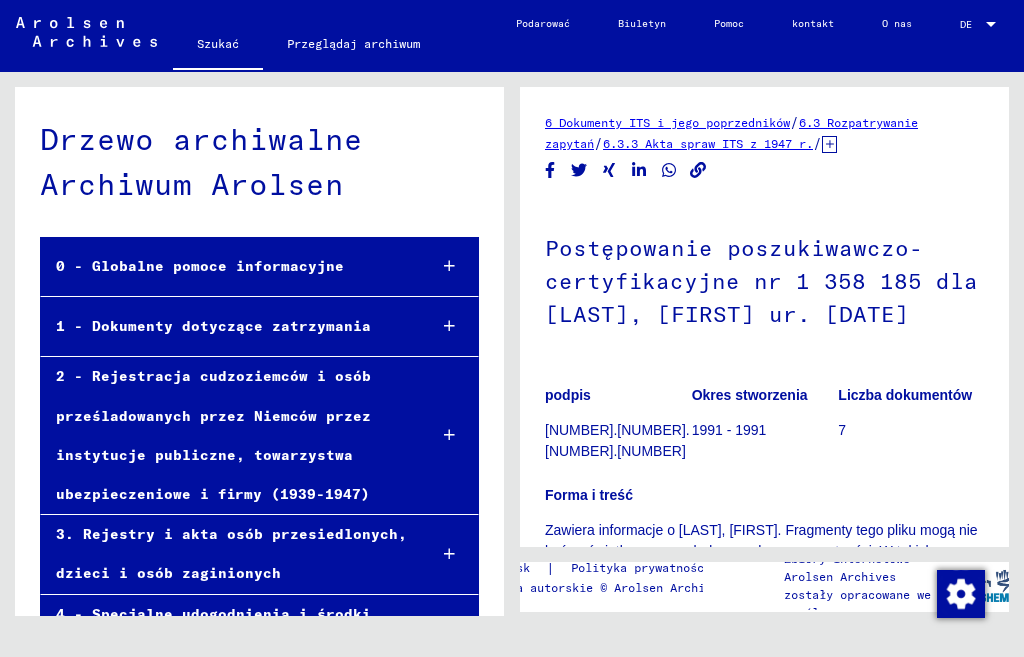 click on "Przeglądaj archiwum" 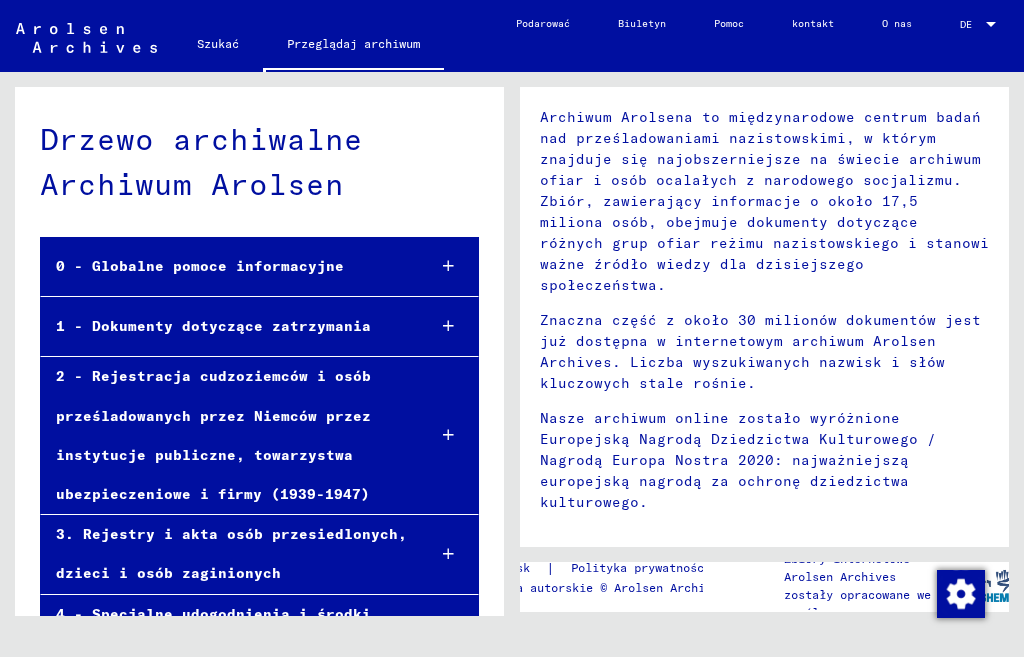 scroll, scrollTop: 0, scrollLeft: 0, axis: both 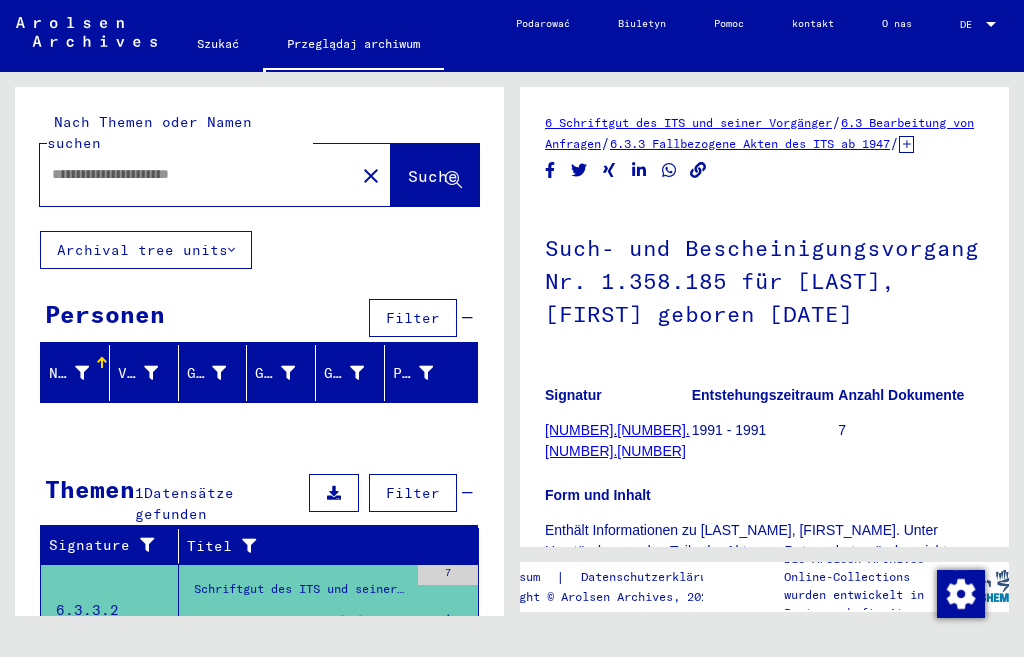 type on "*******" 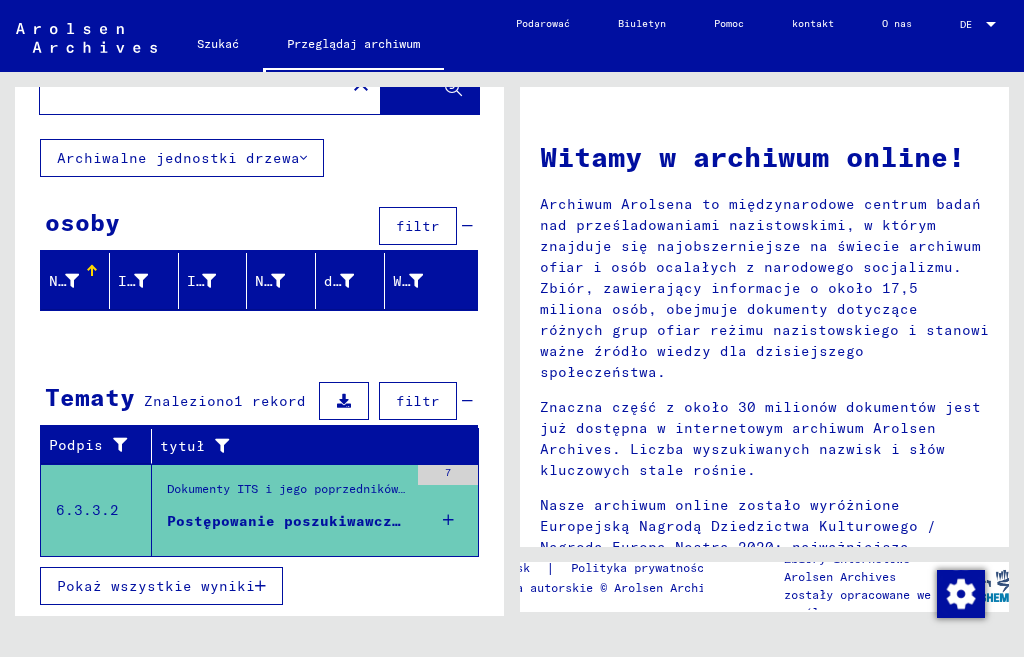 scroll, scrollTop: 100, scrollLeft: 0, axis: vertical 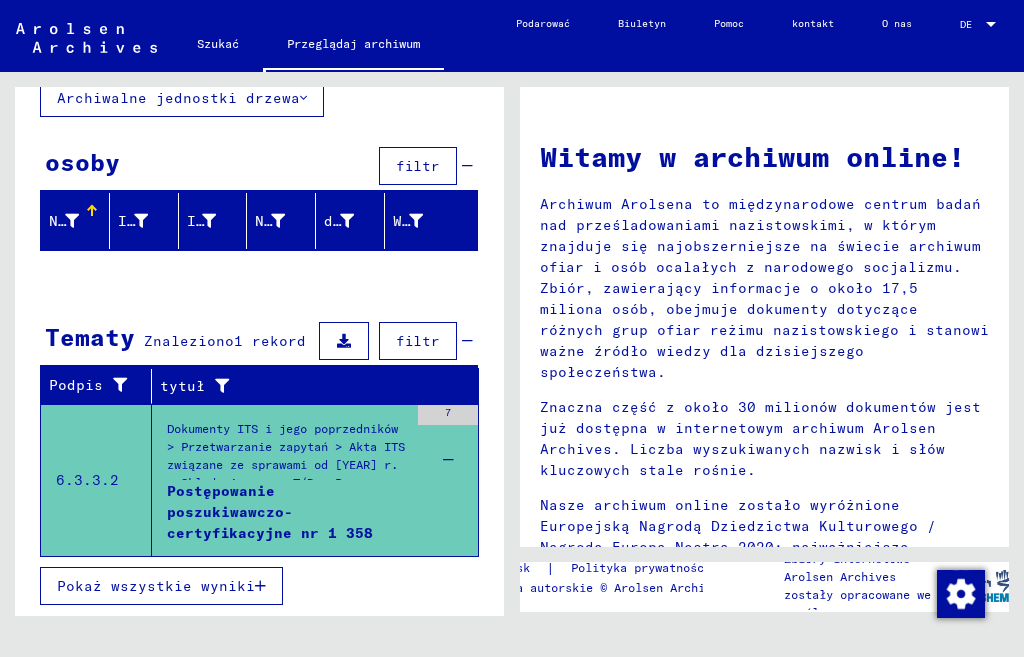 click on "Postępowanie poszukiwawczo-certyfikacyjne nr 1 358 185 dla [LAST], [FIRST] ur. [DATE]" at bounding box center [270, 533] 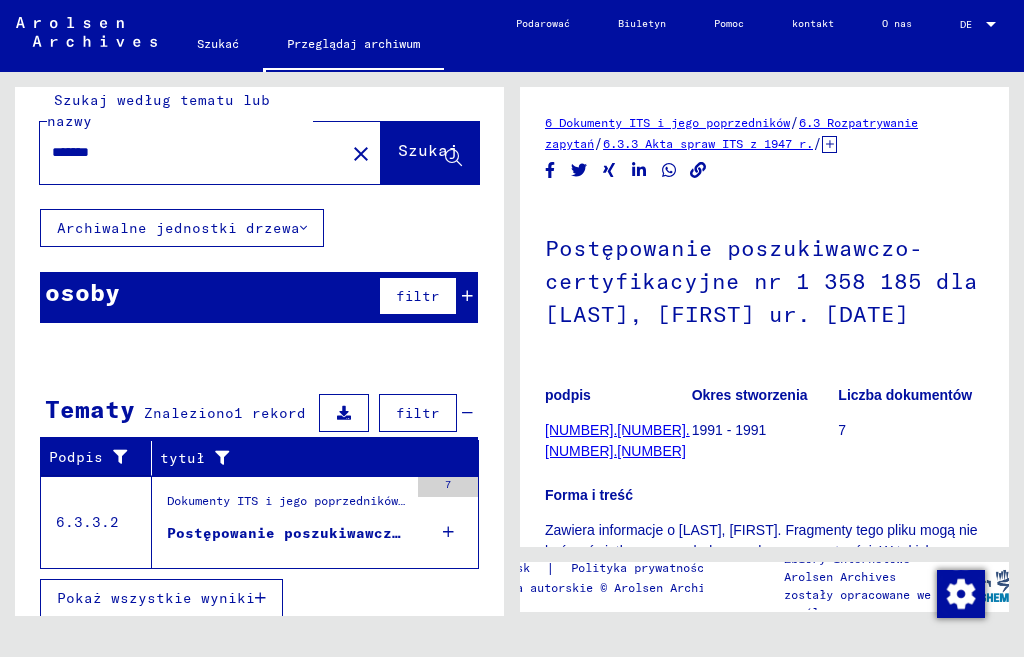 scroll, scrollTop: 42, scrollLeft: 0, axis: vertical 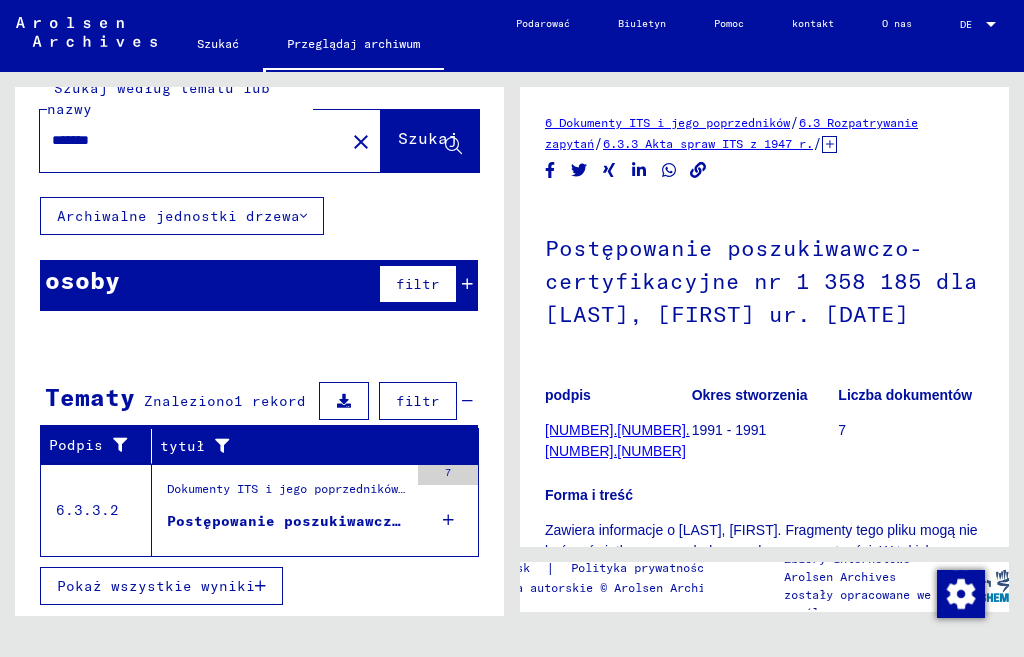 click on "[NUMBER].[NUMBER].[NUMBER].[NUMBER]" 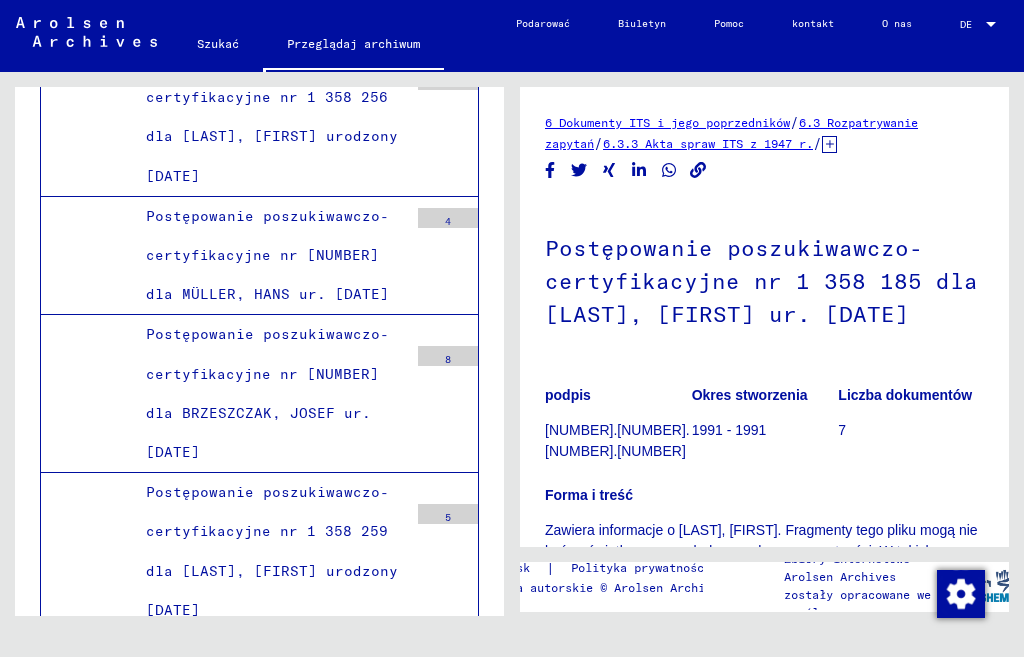 scroll, scrollTop: 55835, scrollLeft: 0, axis: vertical 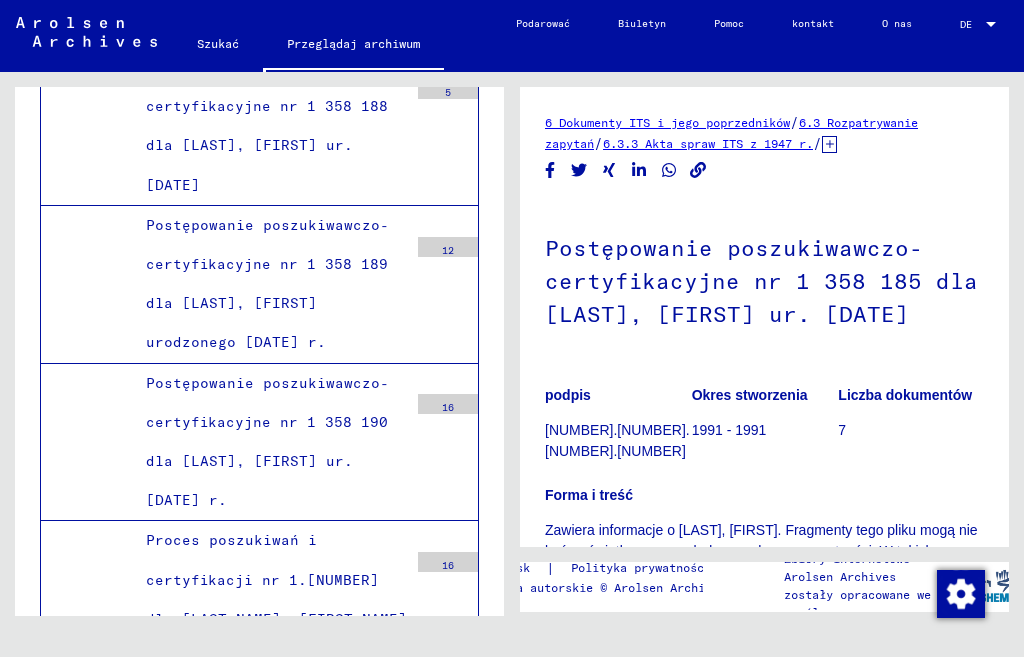 click on "Postępowanie poszukiwawczo-certyfikacyjne nr 1 358 185 dla [LAST], [FIRST] ur. [DATE]" at bounding box center [267, -347] 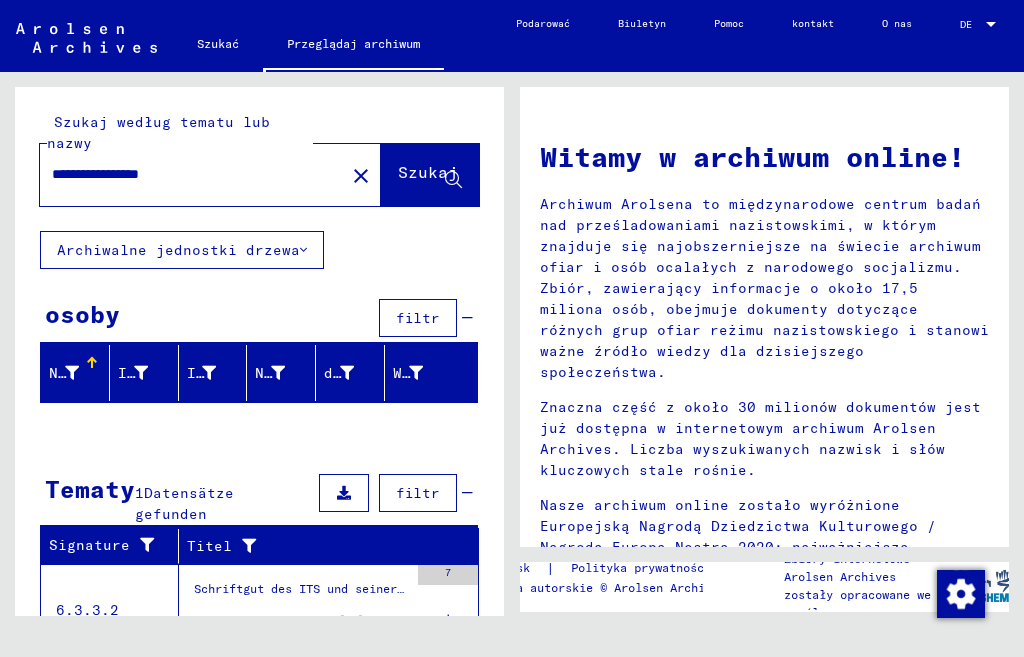 drag, startPoint x: 189, startPoint y: 183, endPoint x: 0, endPoint y: 194, distance: 189.31984 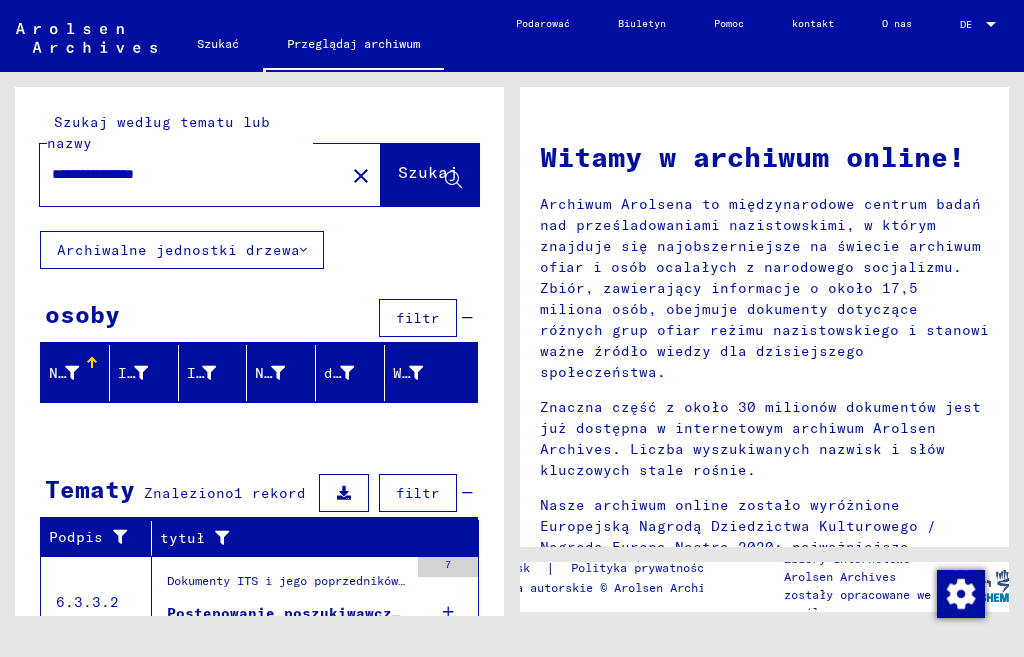 type on "**********" 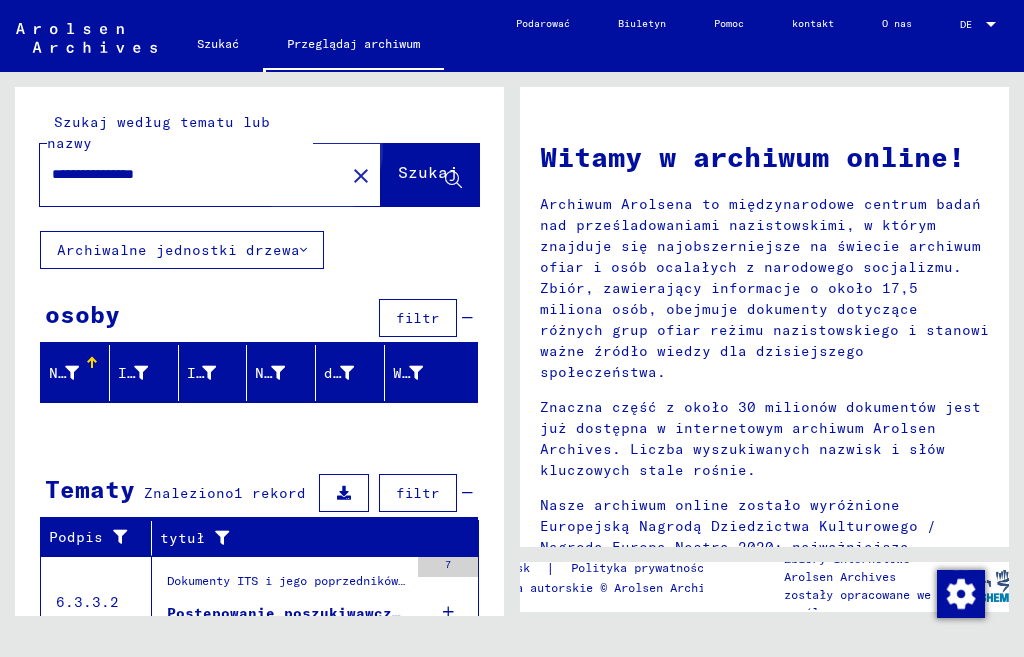 click on "Szukaj" 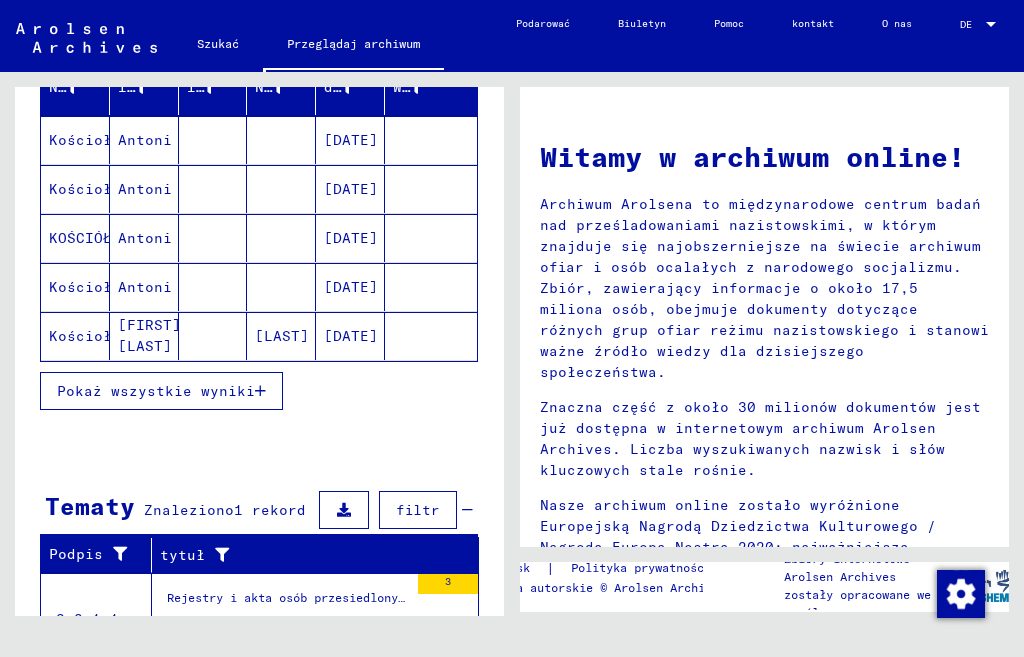 scroll, scrollTop: 300, scrollLeft: 0, axis: vertical 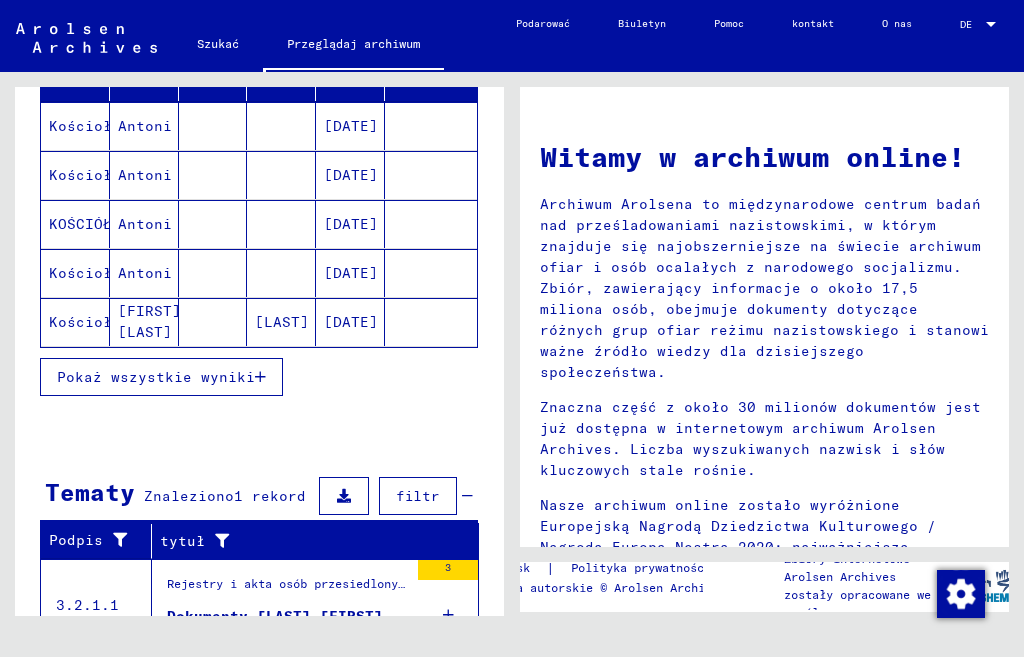 click on "Kościołek" 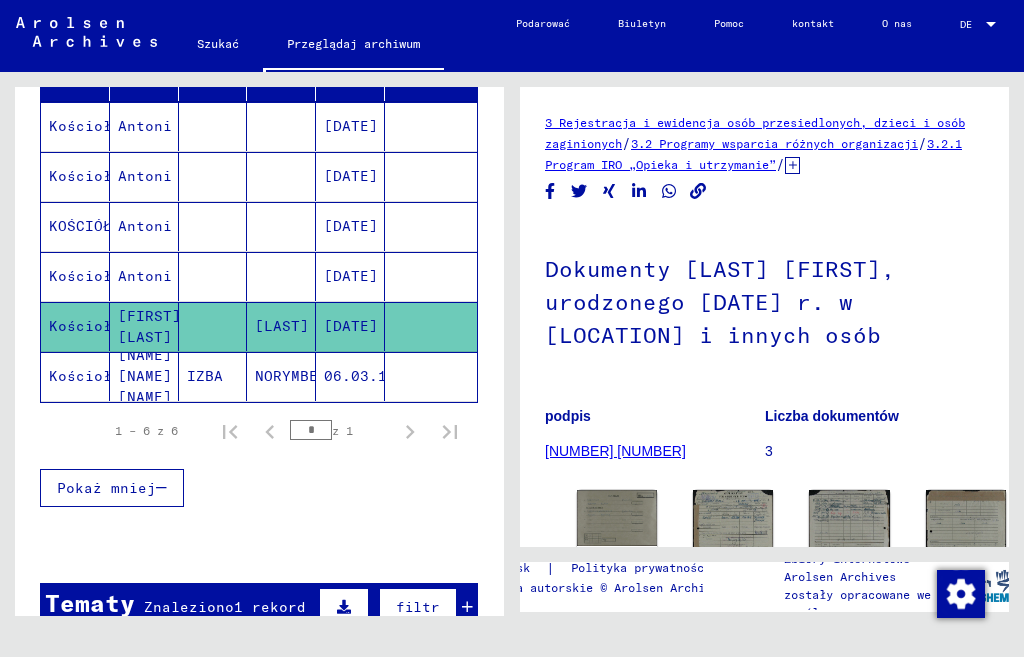 scroll, scrollTop: 0, scrollLeft: 0, axis: both 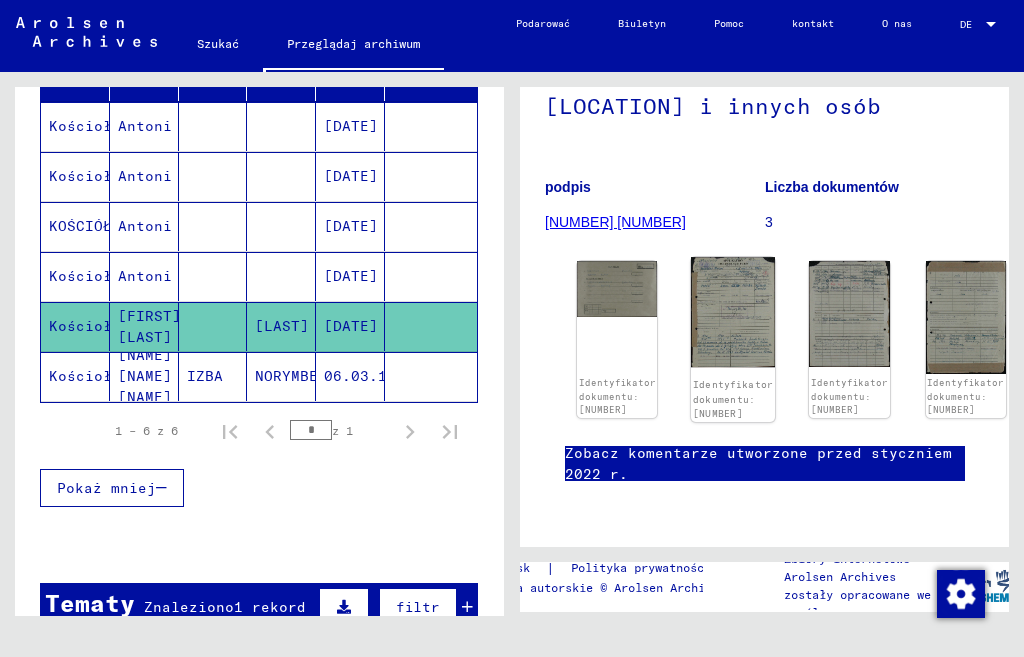 click 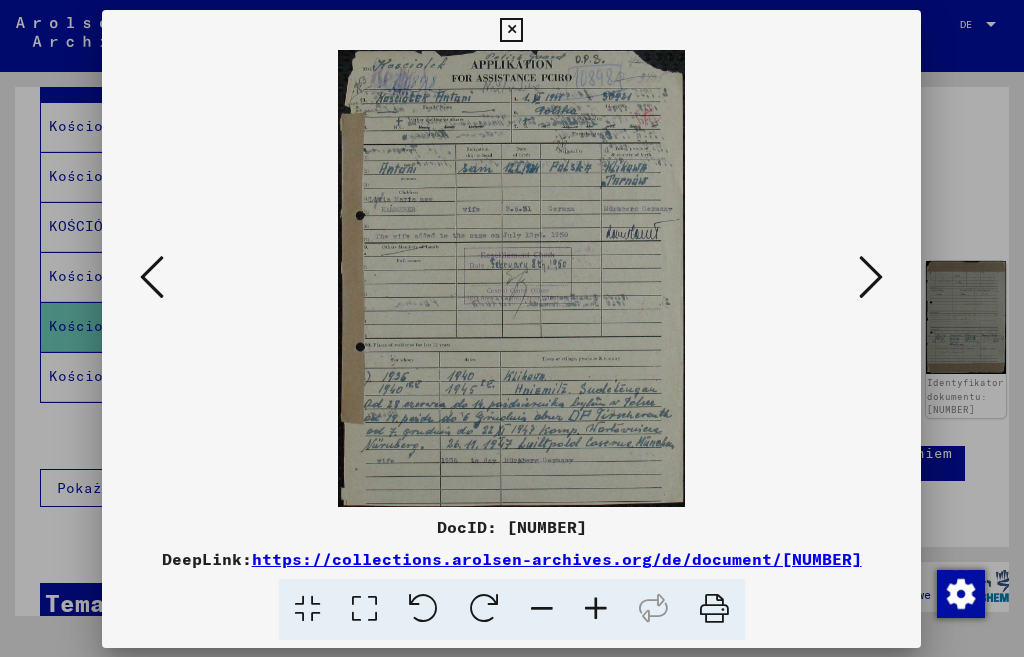 click at bounding box center [511, 278] 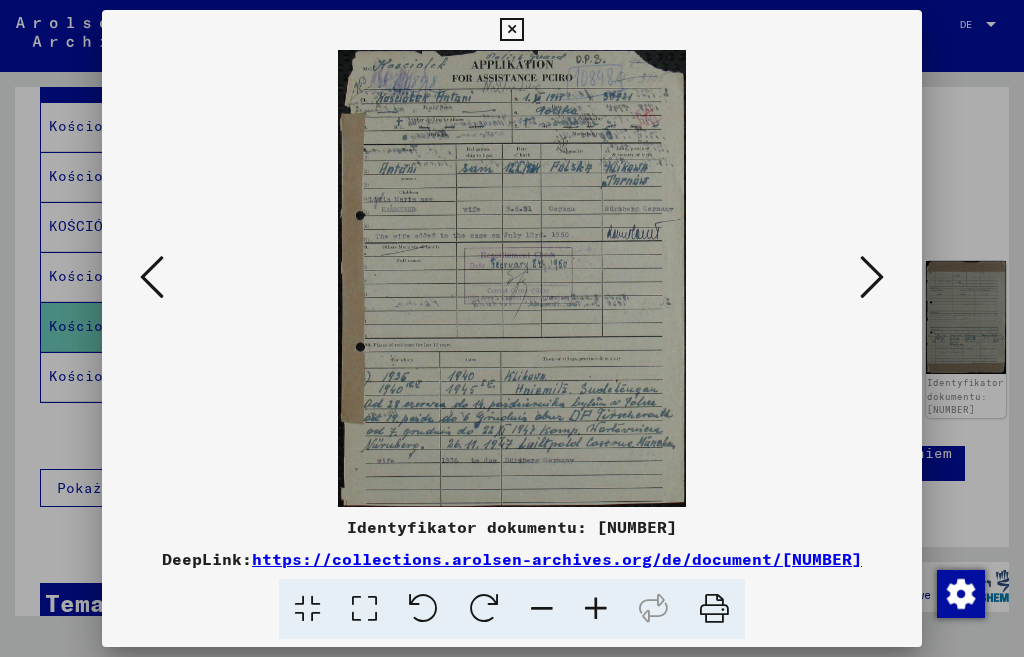 click at bounding box center [596, 609] 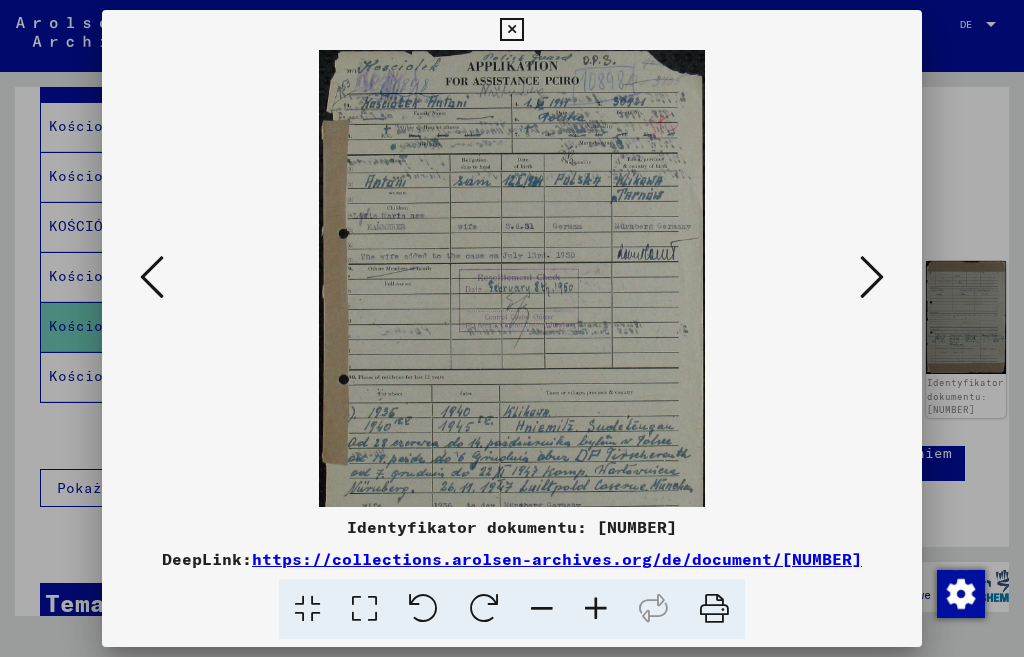 click at bounding box center [596, 609] 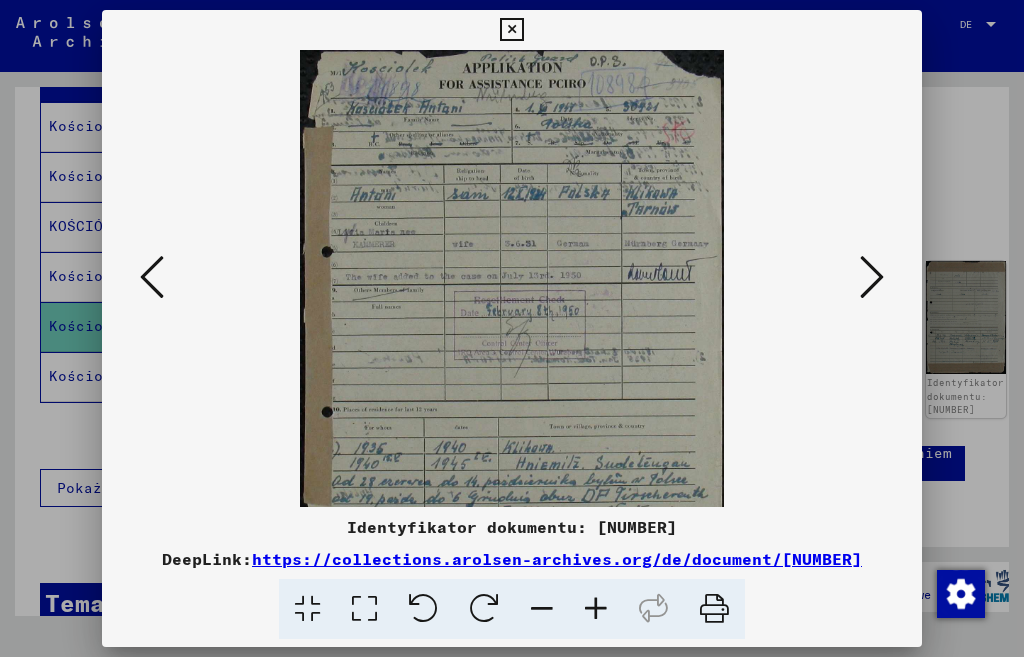 click at bounding box center [596, 609] 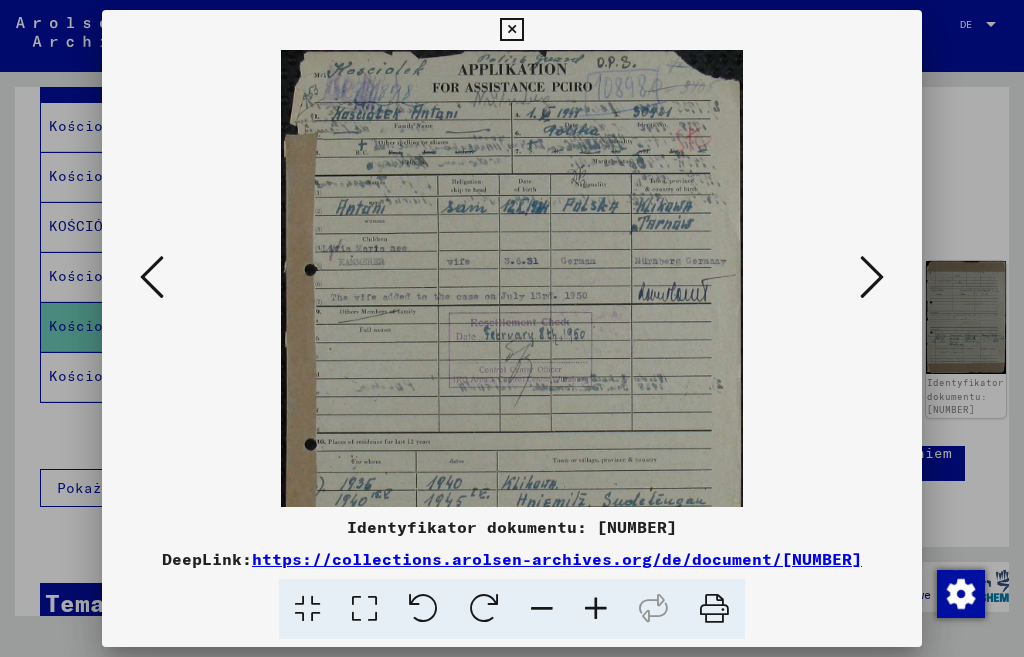 click at bounding box center [596, 609] 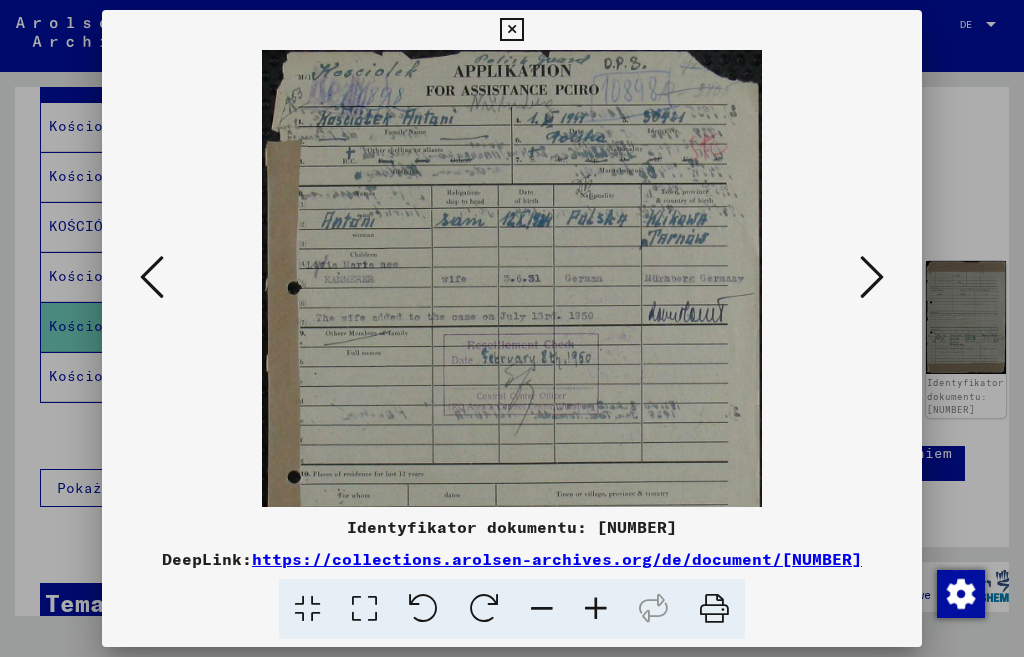 click at bounding box center (596, 609) 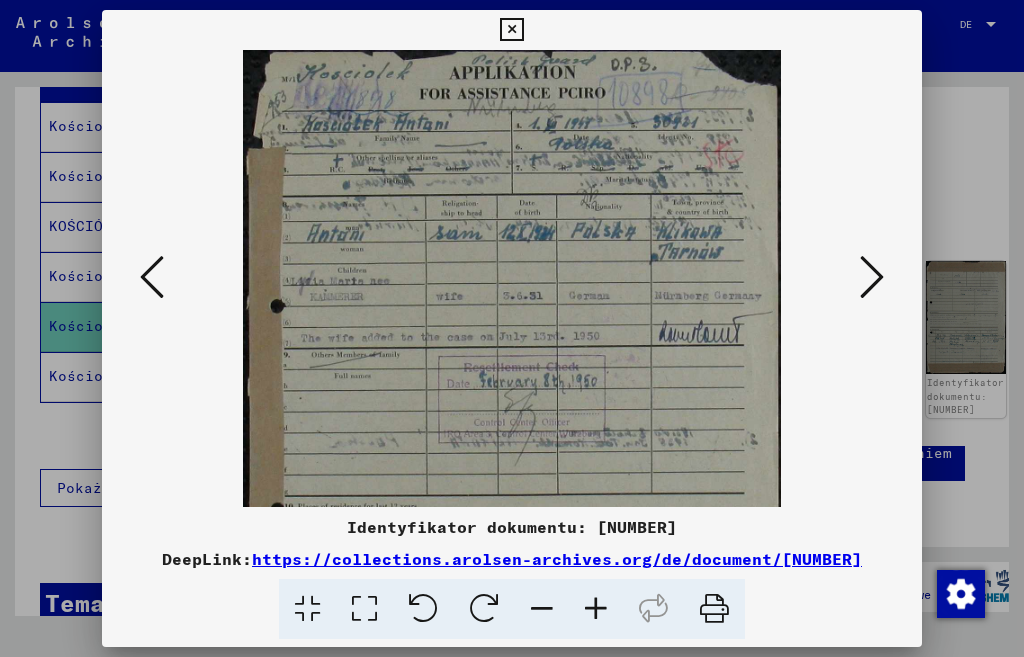 click at bounding box center [596, 609] 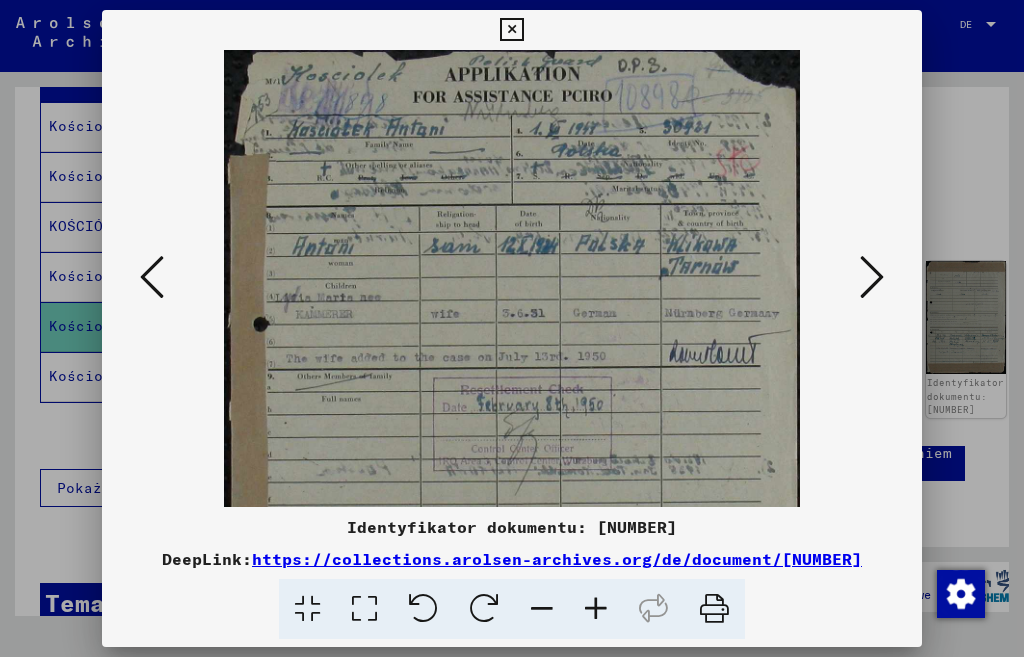click at bounding box center [596, 609] 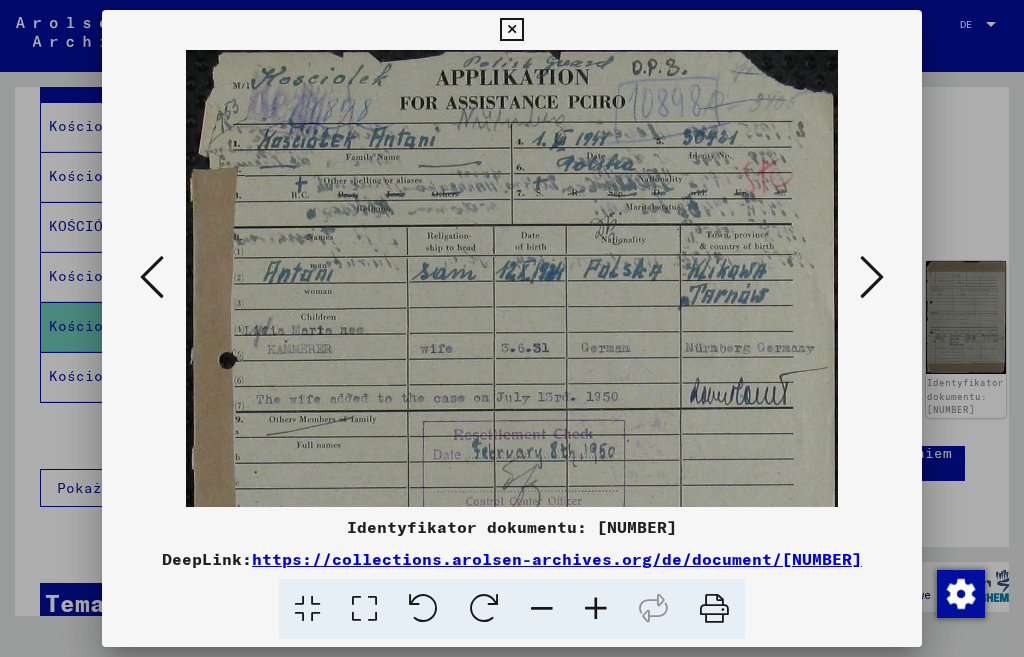 click at bounding box center [596, 609] 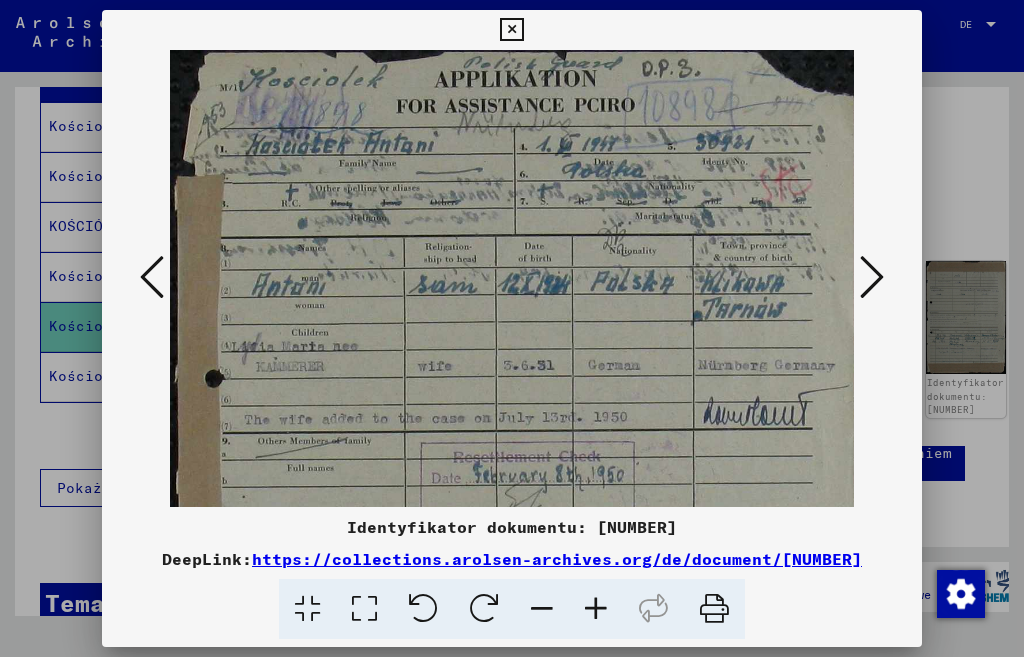 click at bounding box center (872, 277) 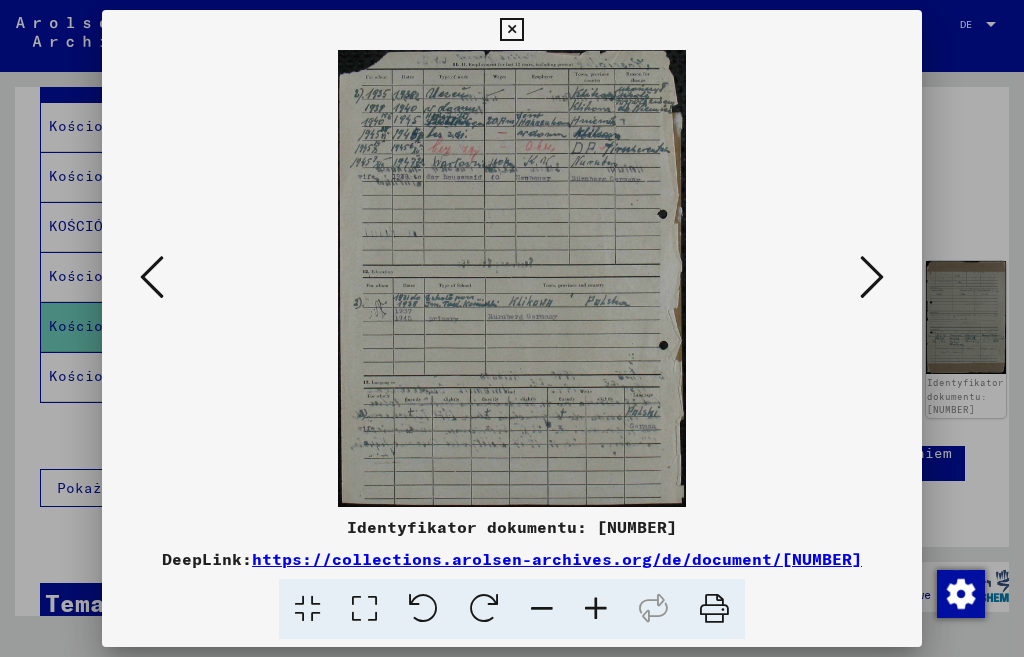 click at bounding box center (872, 277) 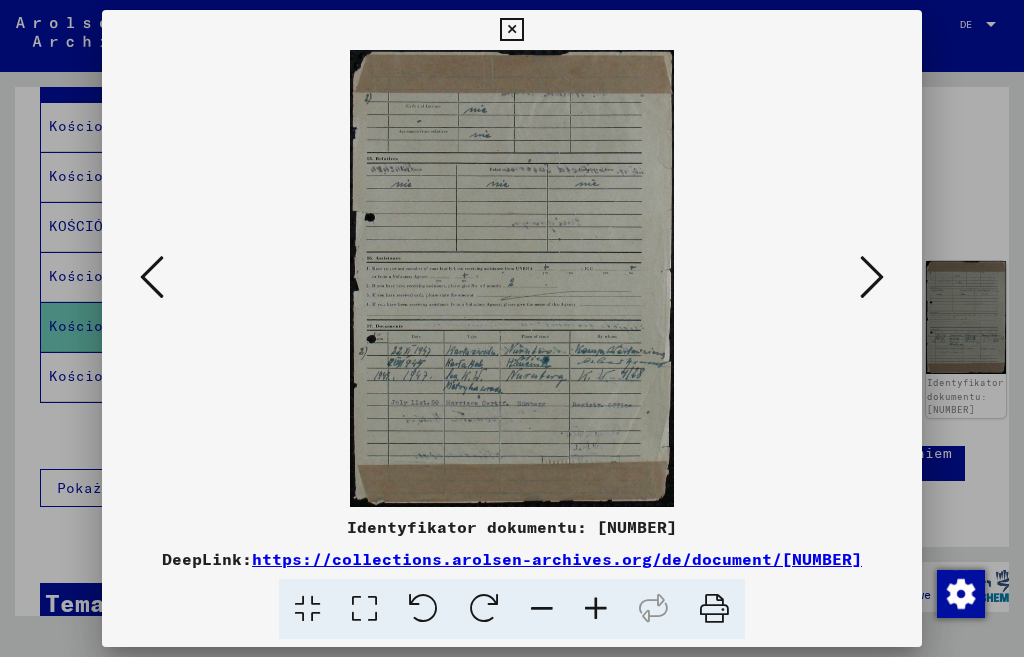 click at bounding box center (872, 277) 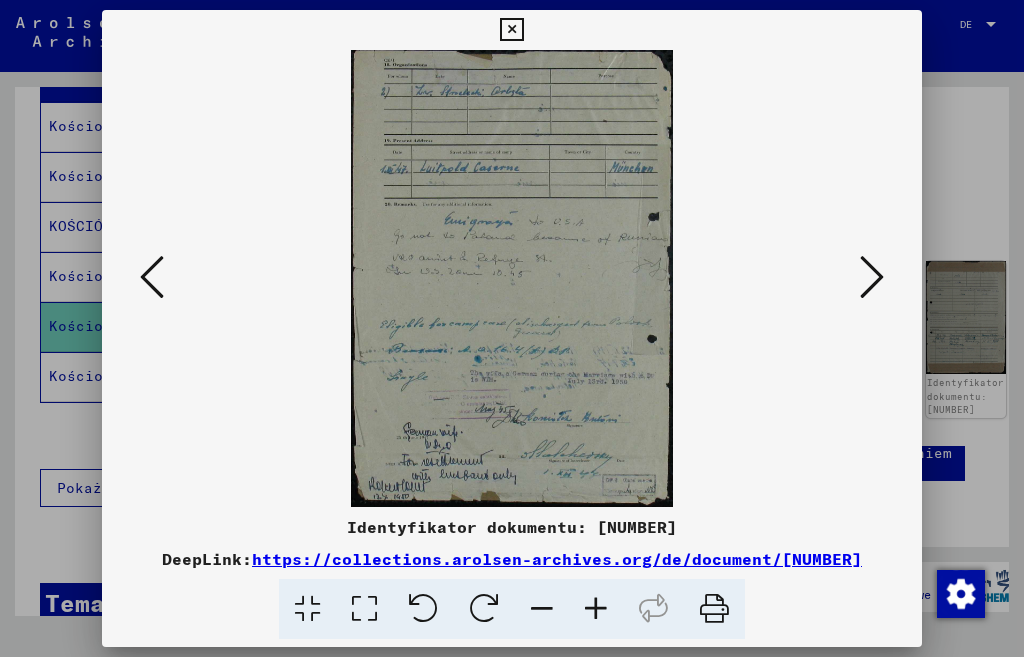 click at bounding box center [872, 277] 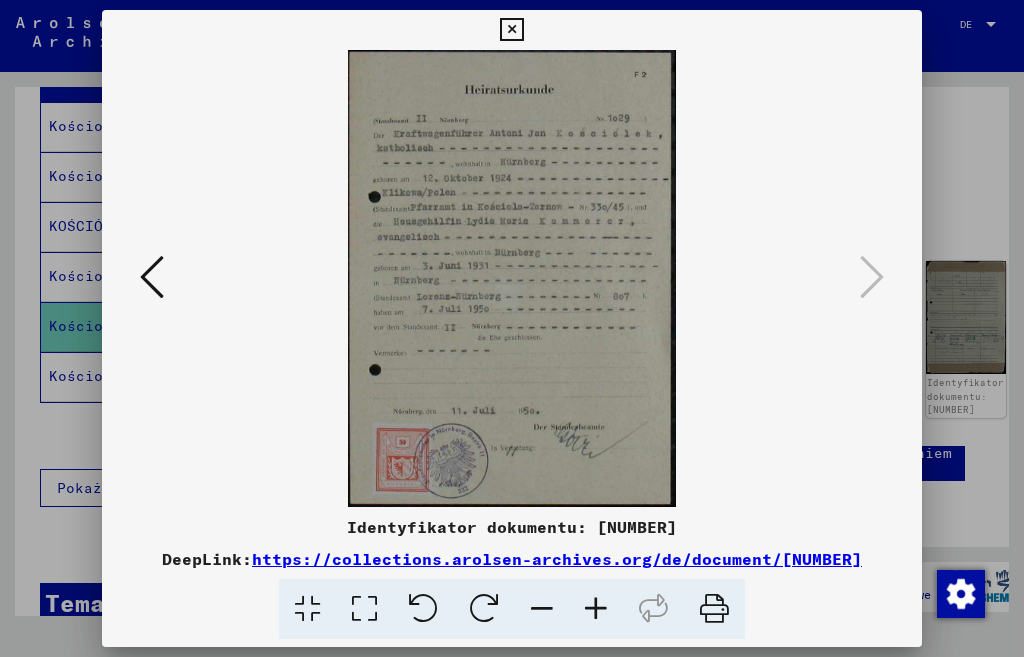 click at bounding box center (511, 30) 